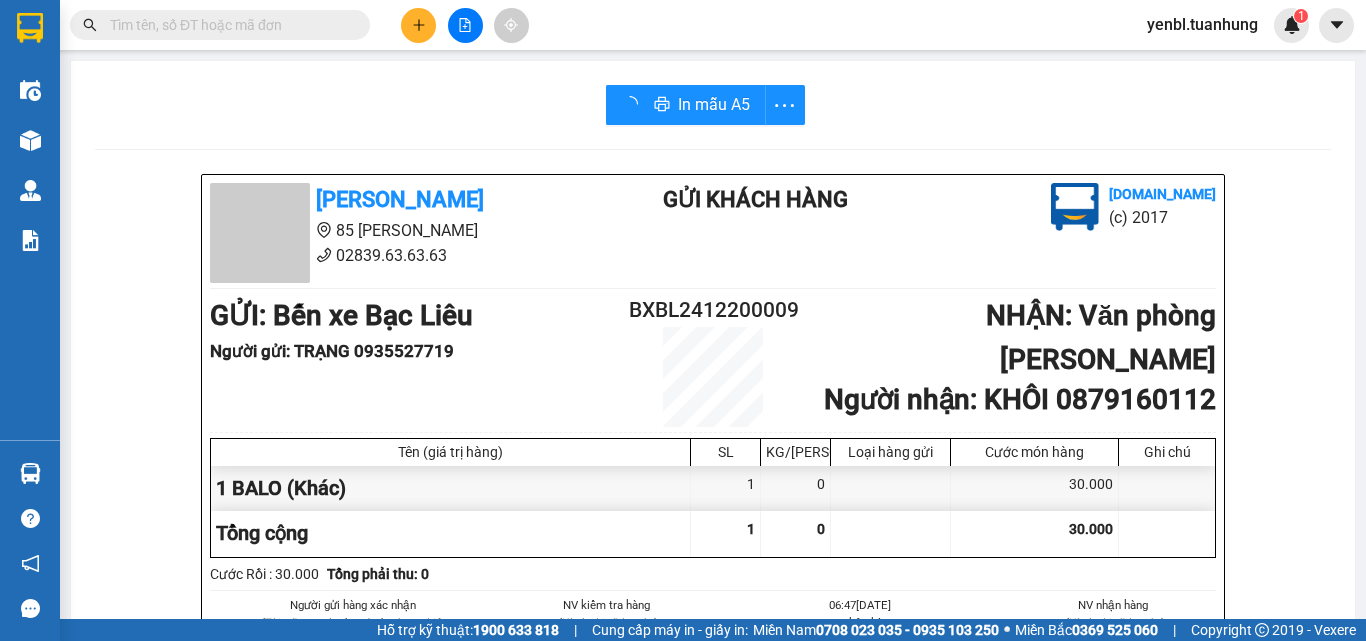 scroll, scrollTop: 0, scrollLeft: 0, axis: both 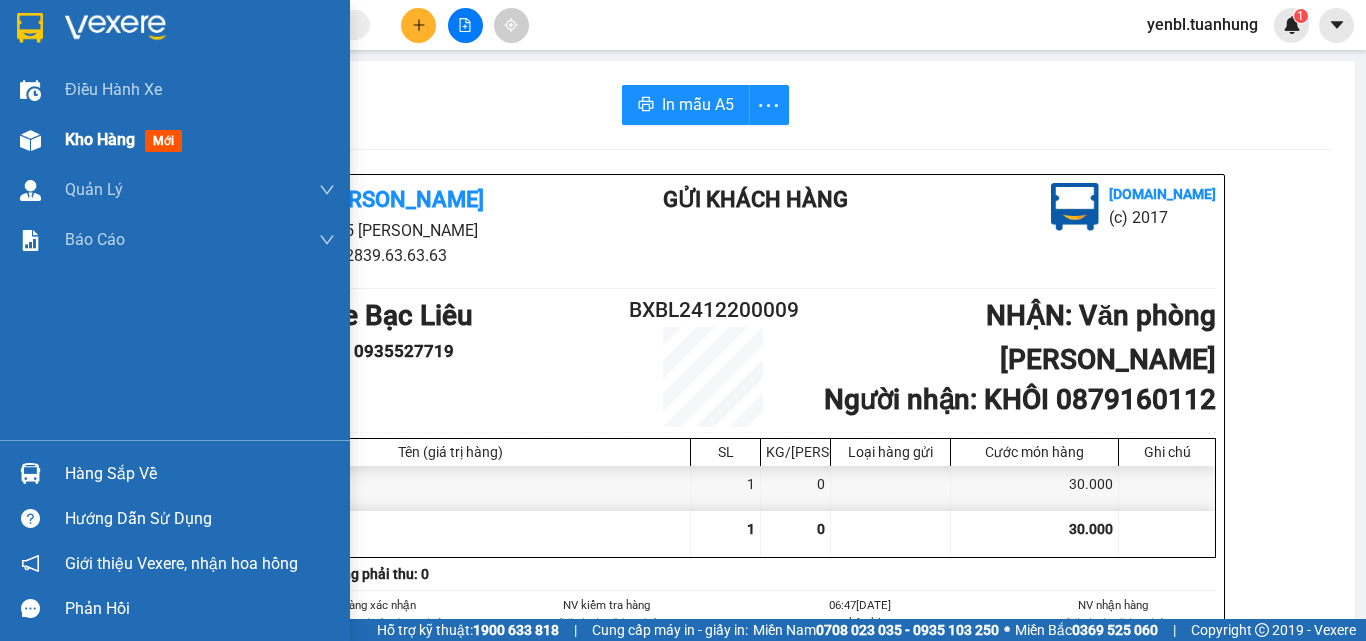 click on "Kho hàng mới" at bounding box center (127, 139) 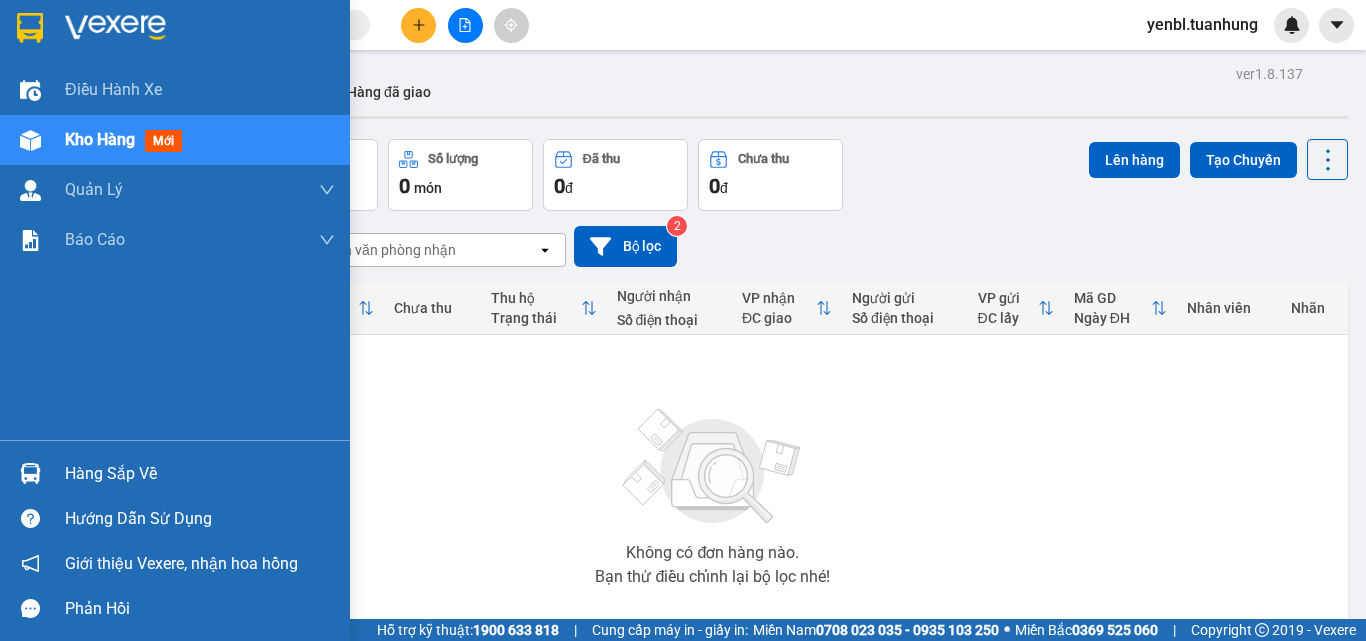 scroll, scrollTop: 0, scrollLeft: 0, axis: both 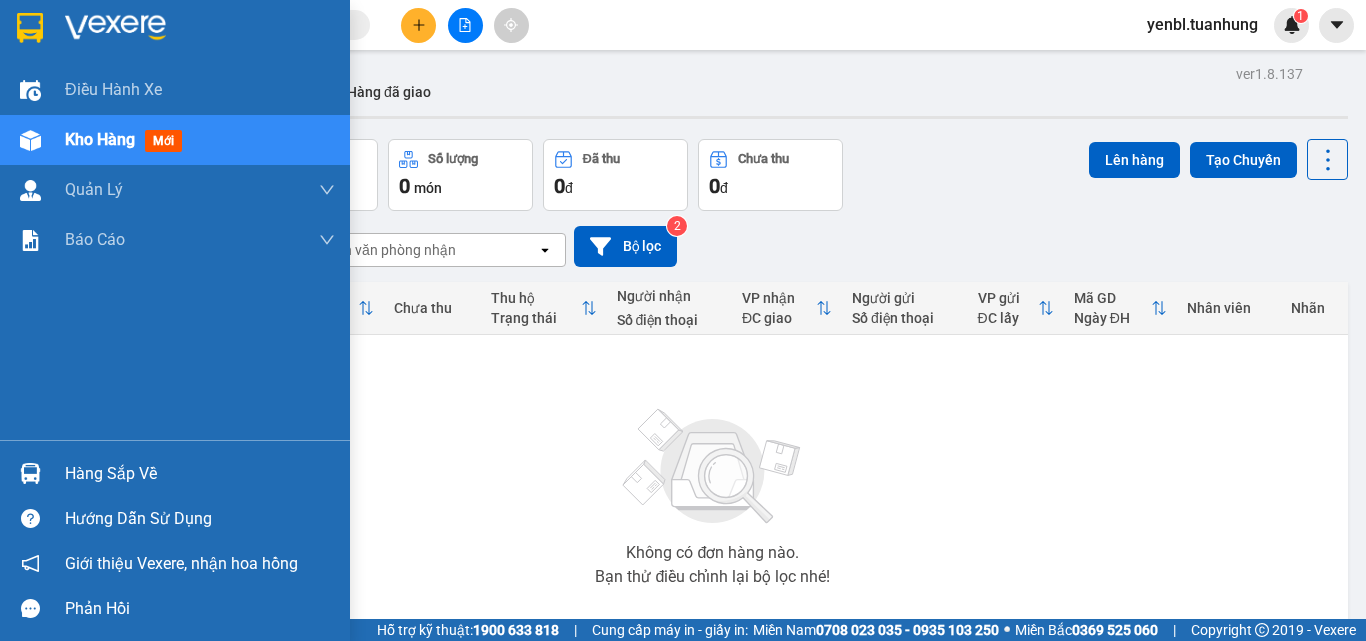 click on "Hàng sắp về" at bounding box center [200, 474] 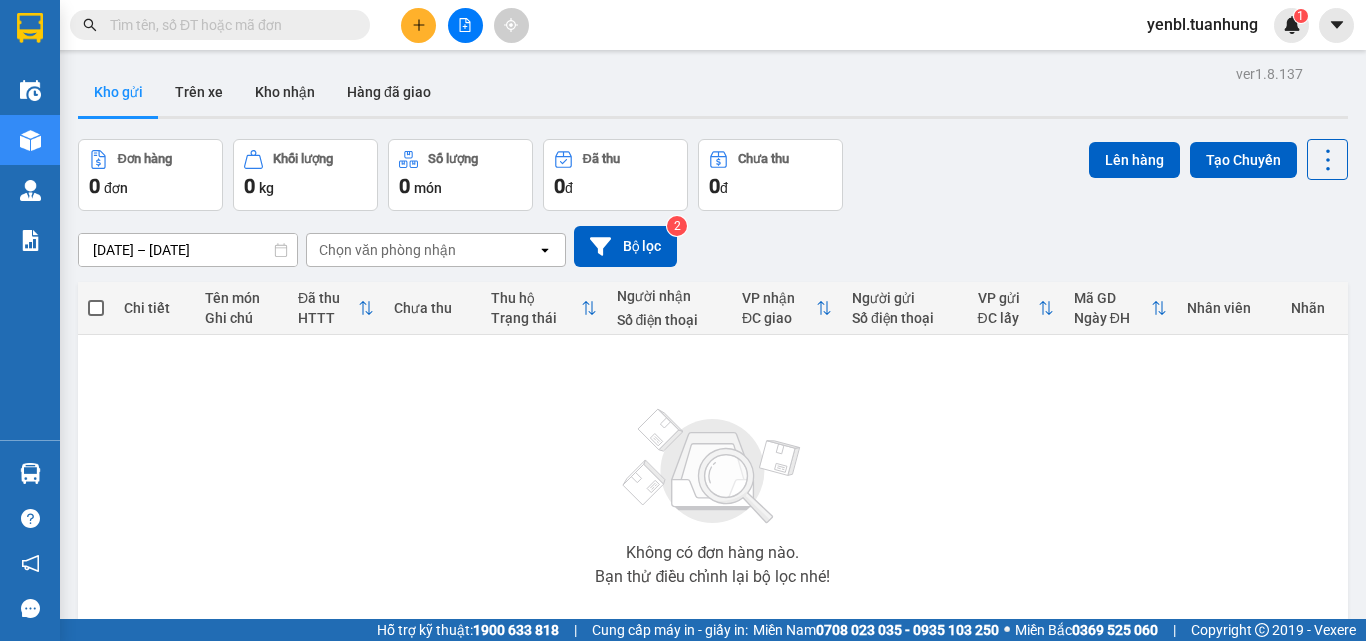 click on "Kết quả tìm kiếm ( 0 )  Bộ lọc  No Data yenbl.tuanhung 1     Điều hành xe     Kho hàng mới     Quản Lý Quản lý chuyến Quản lý khách hàng Quản lý khách hàng mới Quản lý giao nhận mới Quản lý kiểm kho     Báo cáo Báo cáo dòng tiền (nhân viên) Báo cáo dòng tiền (trạm) Hàng sắp về Hướng dẫn sử dụng Giới thiệu Vexere, nhận hoa hồng Phản hồi Phần mềm hỗ trợ bạn tốt chứ? ver  1.8.137 Kho gửi Trên xe Kho nhận Hàng đã giao Đơn hàng 0 đơn Khối lượng 0 kg Số lượng 0 món Đã thu 0  đ Chưa thu 0  đ Lên hàng Tạo Chuyến 12/07/2025 – 14/07/2025 Press the down arrow key to interact with the calendar and select a date. Press the escape button to close the calendar. Selected date range is from 12/07/2025 to 14/07/2025. Chọn văn phòng nhận open Bộ lọc 2 Chi tiết Tên món Ghi chú Đã thu HTTT Chưa thu Thu hộ Trạng thái Người nhận Số điện thoại VP nhận open" at bounding box center (683, 320) 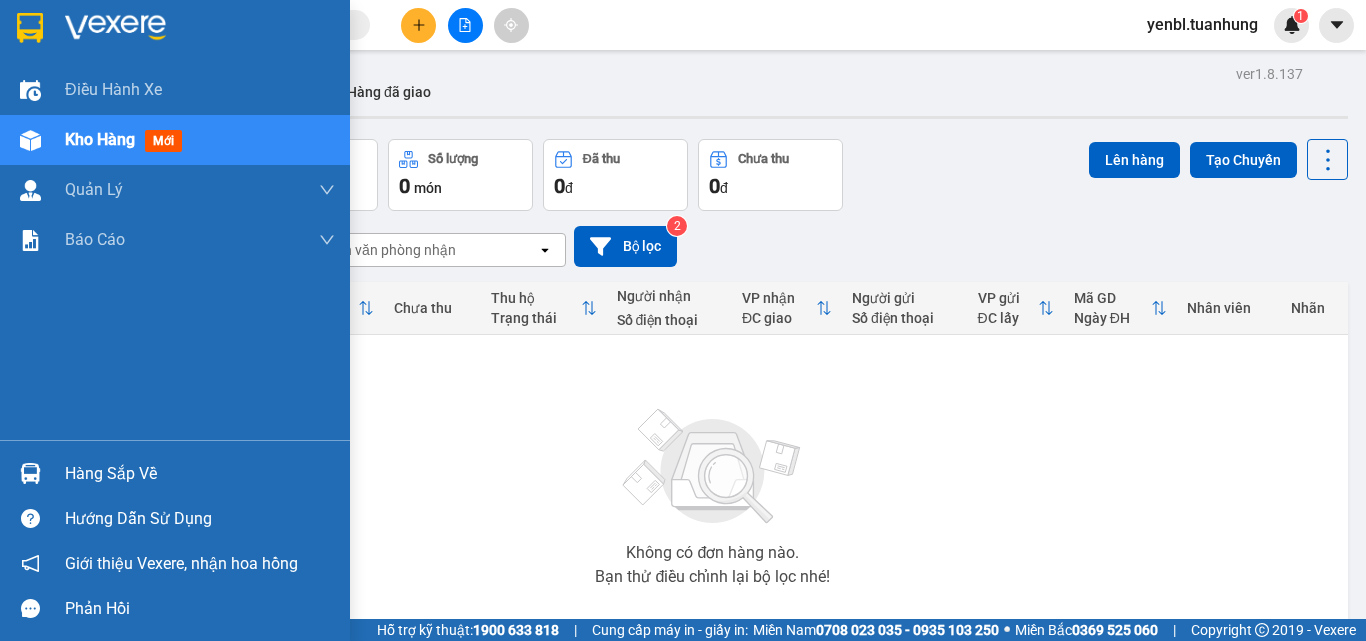 click on "Hàng sắp về" at bounding box center (200, 474) 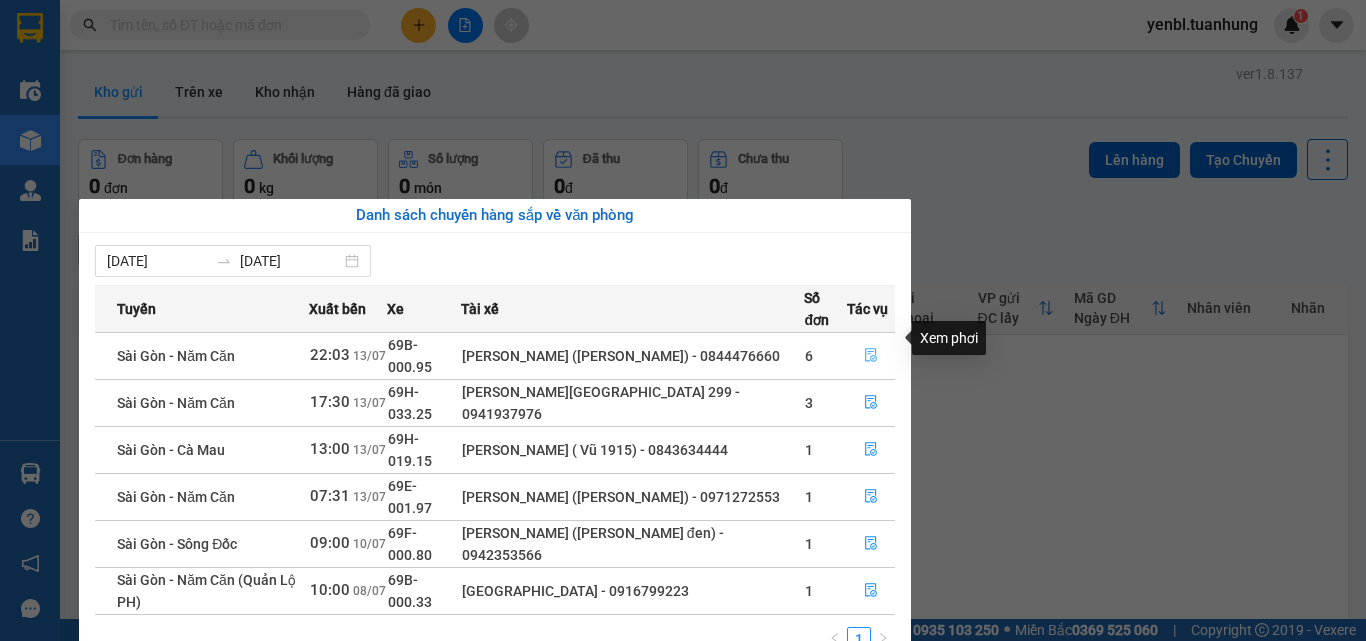 click 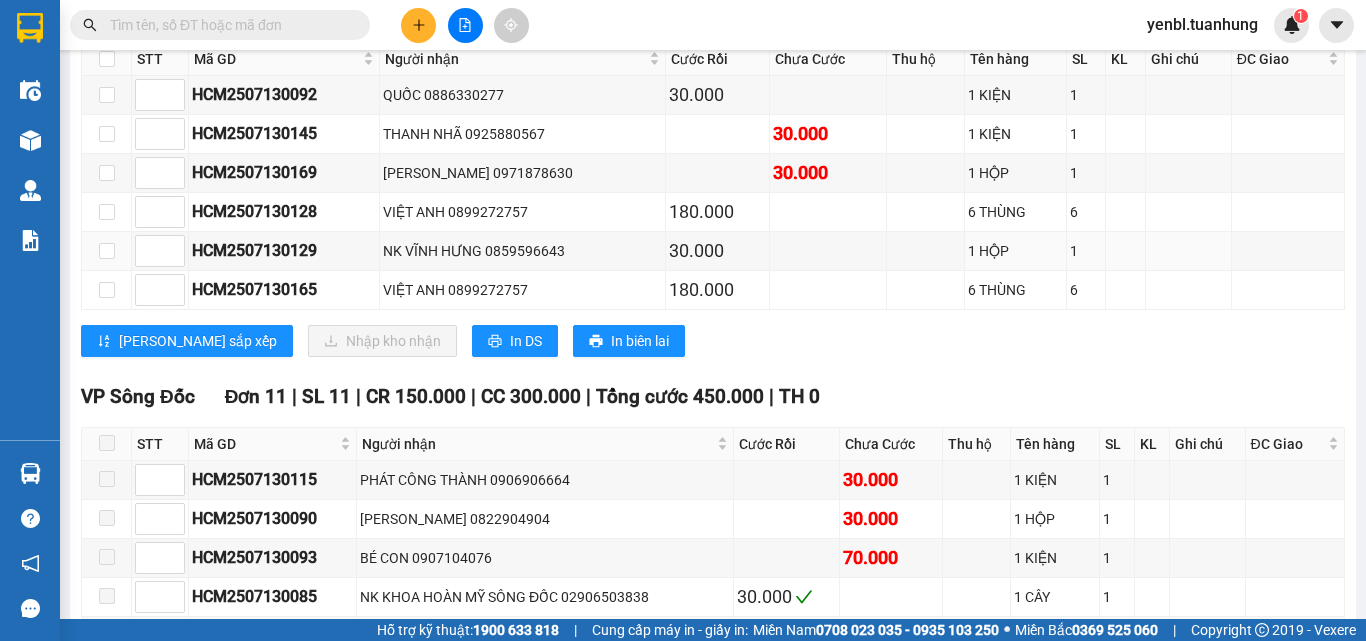 scroll, scrollTop: 3700, scrollLeft: 0, axis: vertical 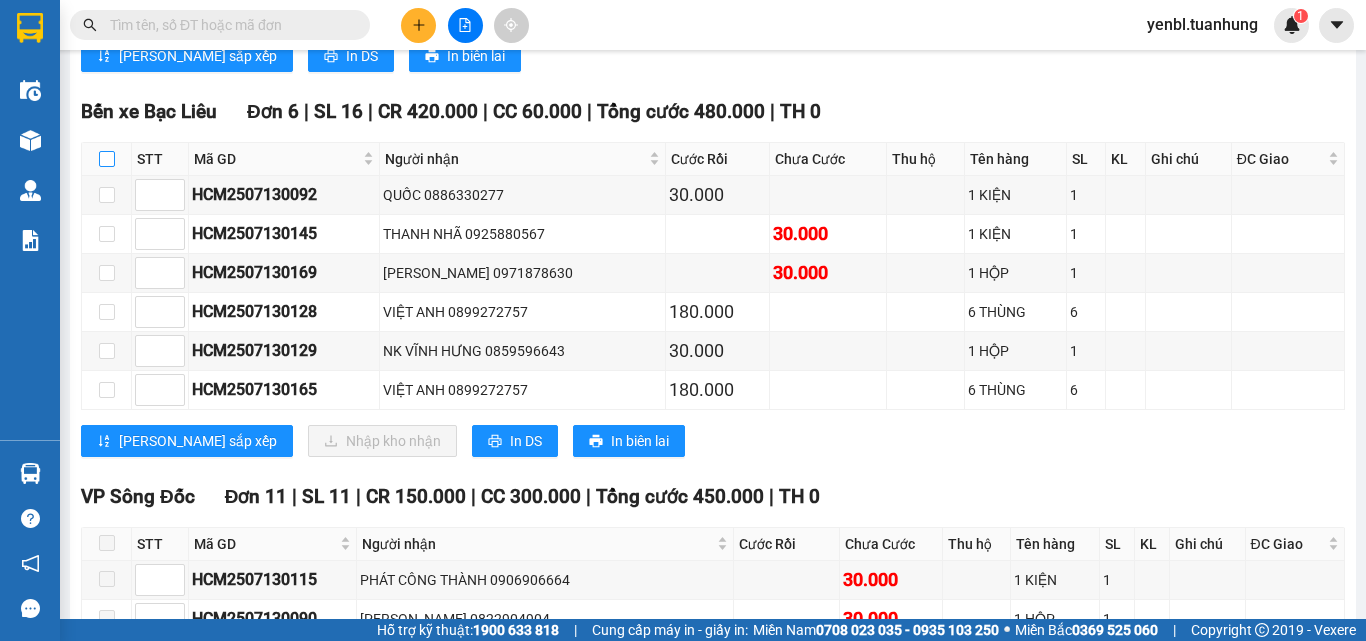 click at bounding box center [107, 159] 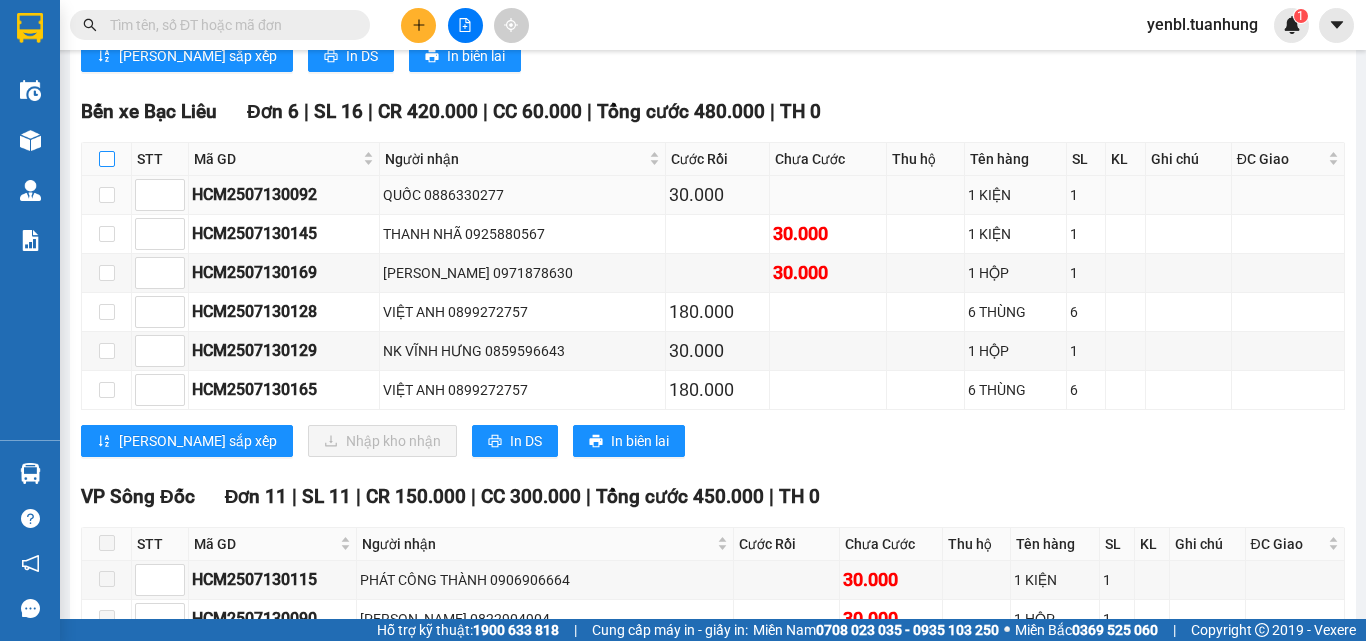 checkbox on "true" 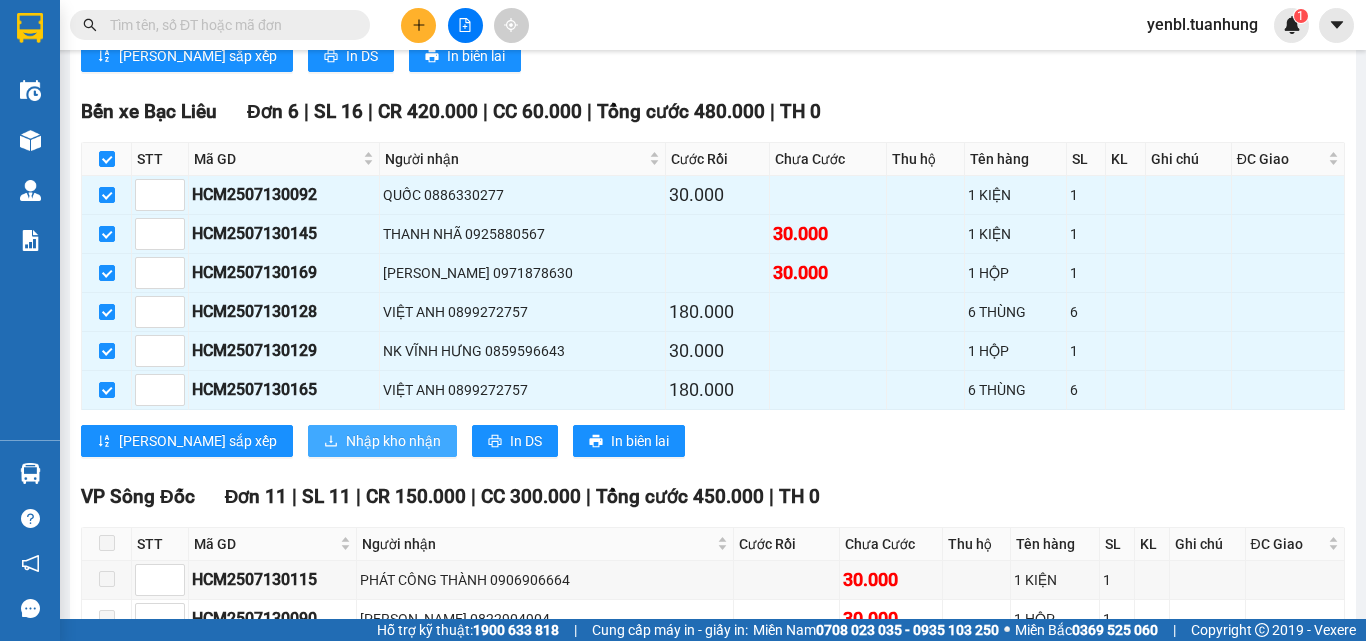click on "Nhập kho nhận" at bounding box center (393, 441) 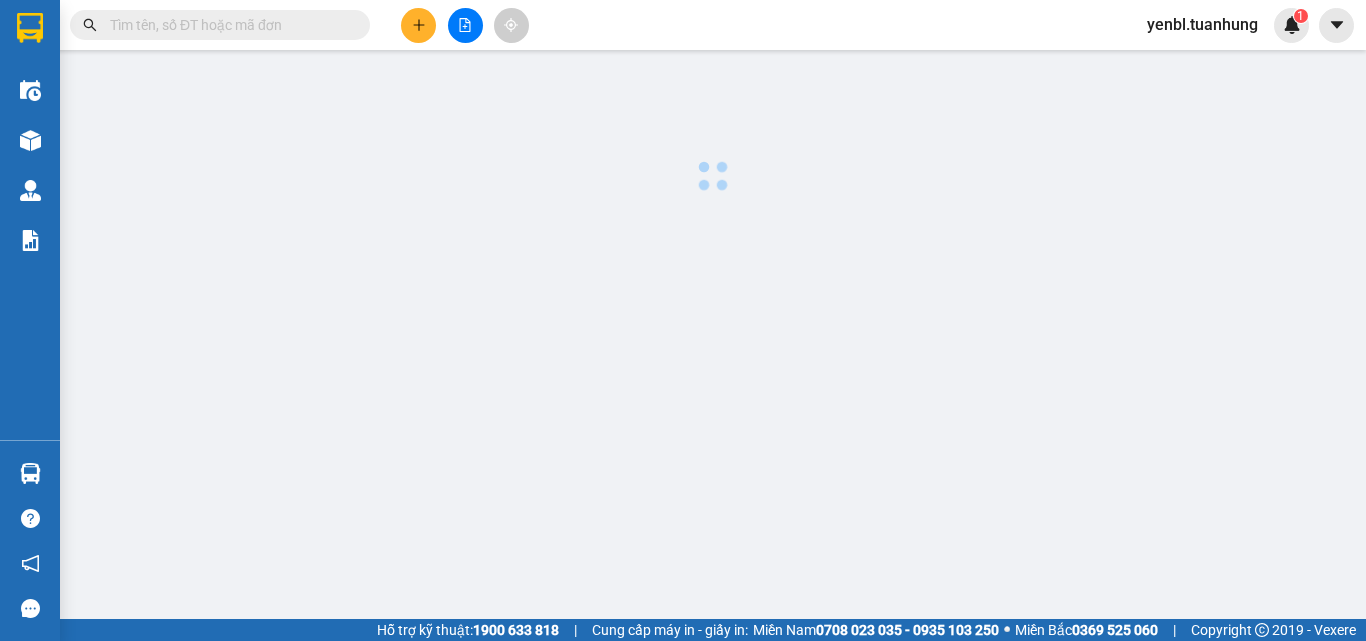 scroll, scrollTop: 0, scrollLeft: 0, axis: both 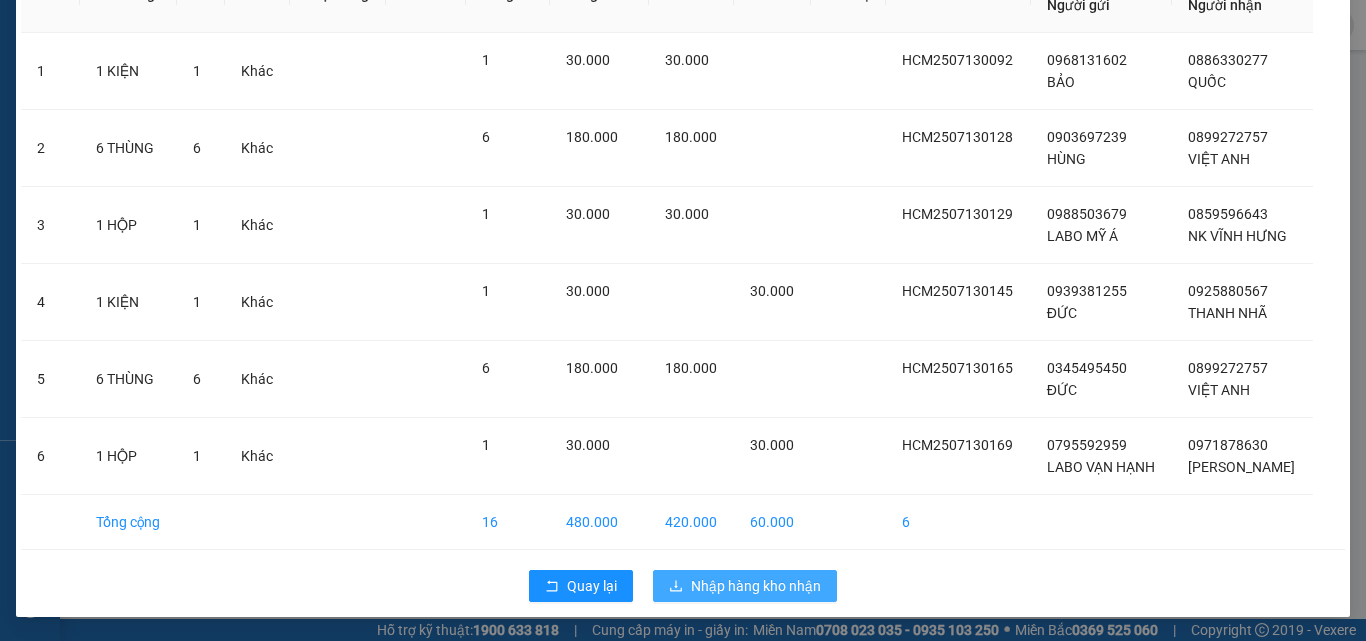 click on "Nhập hàng kho nhận" at bounding box center (745, 586) 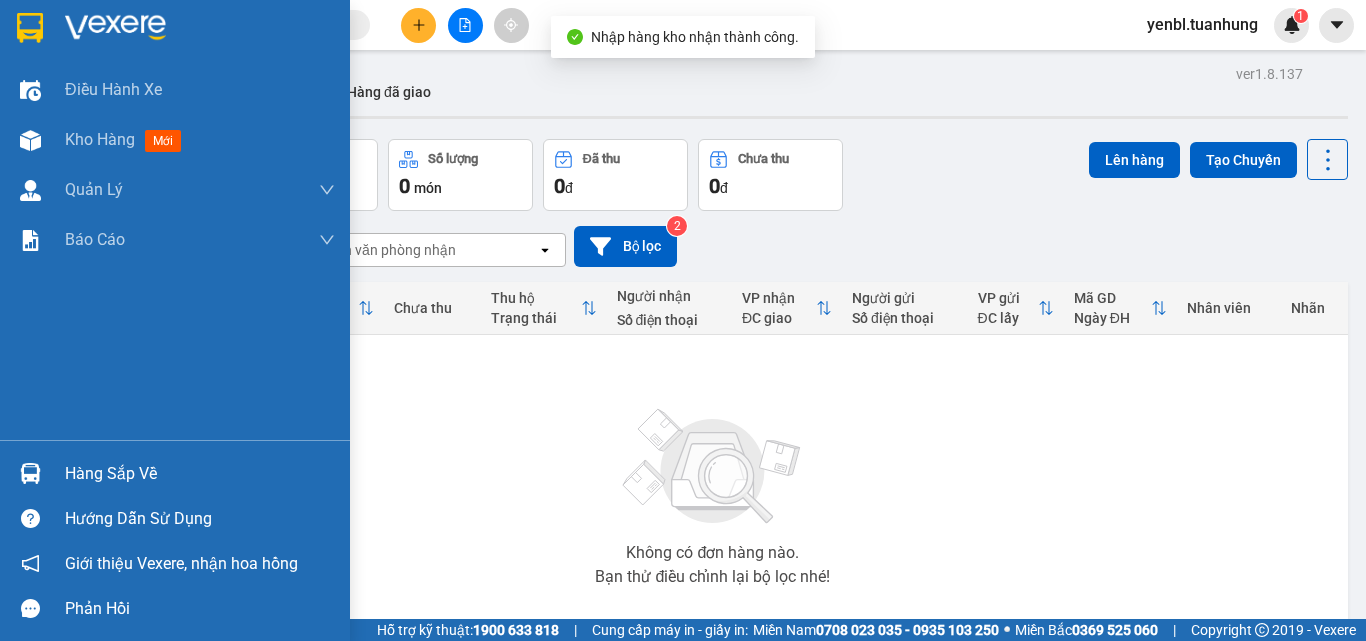click on "Hàng sắp về" at bounding box center [200, 474] 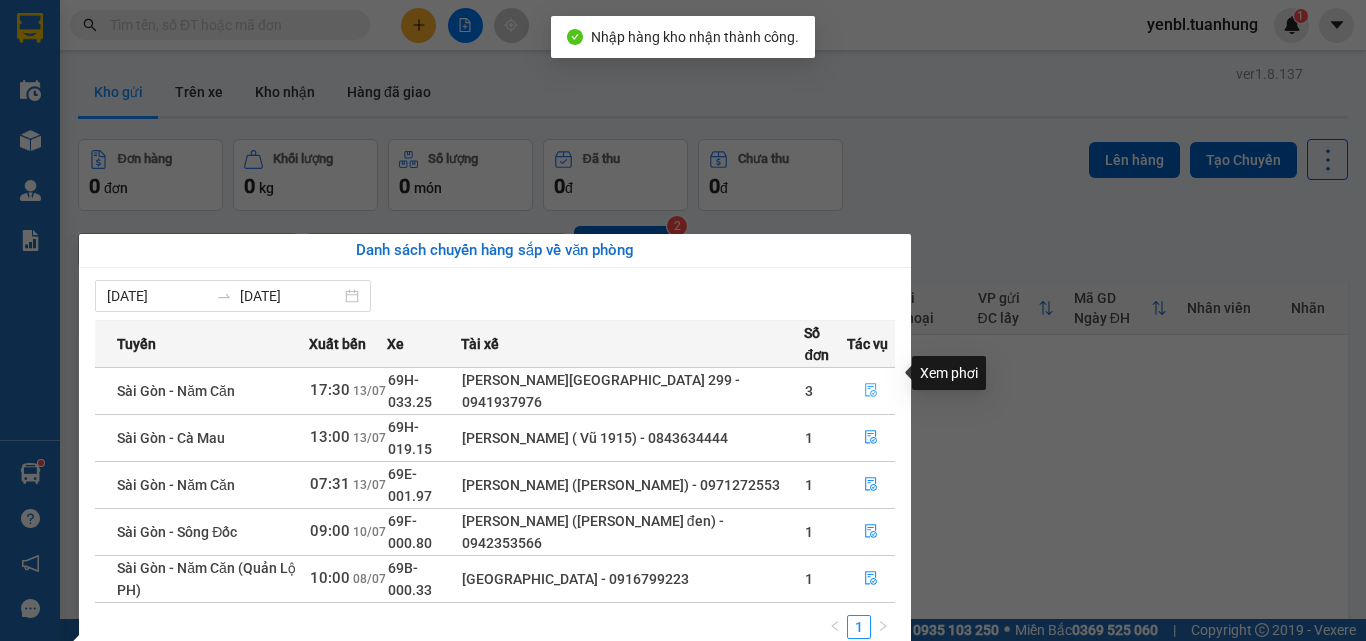 click 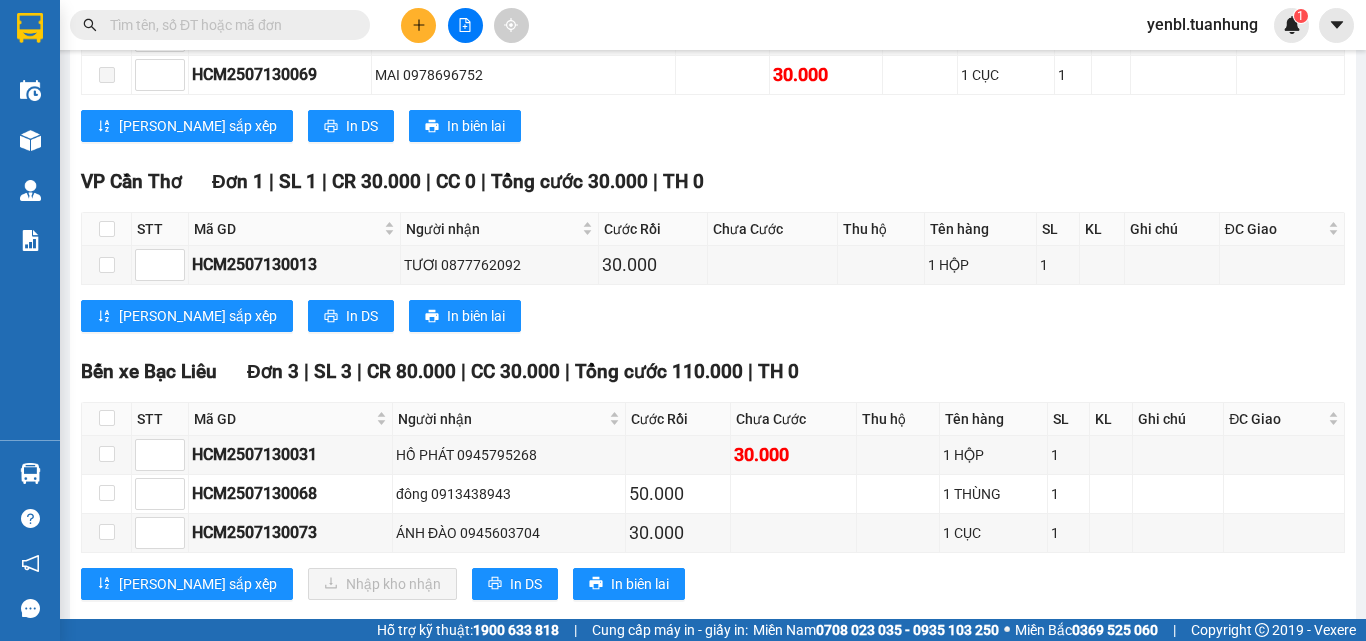 scroll, scrollTop: 1500, scrollLeft: 0, axis: vertical 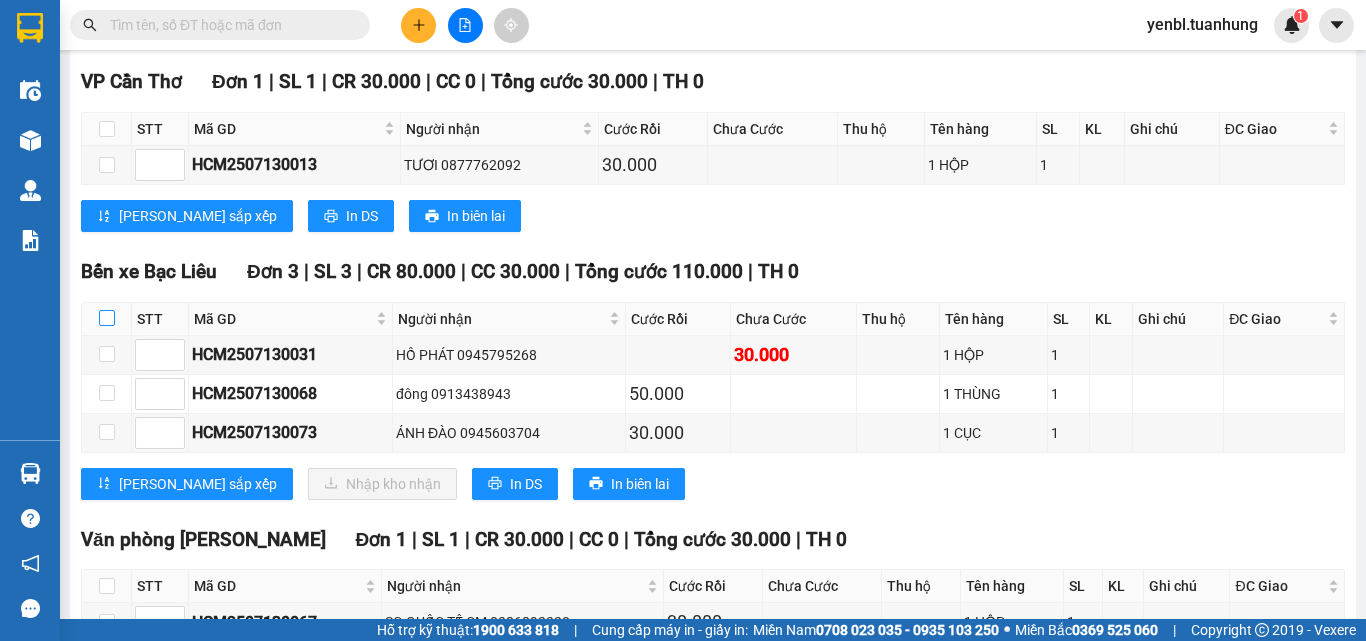 click at bounding box center (107, 318) 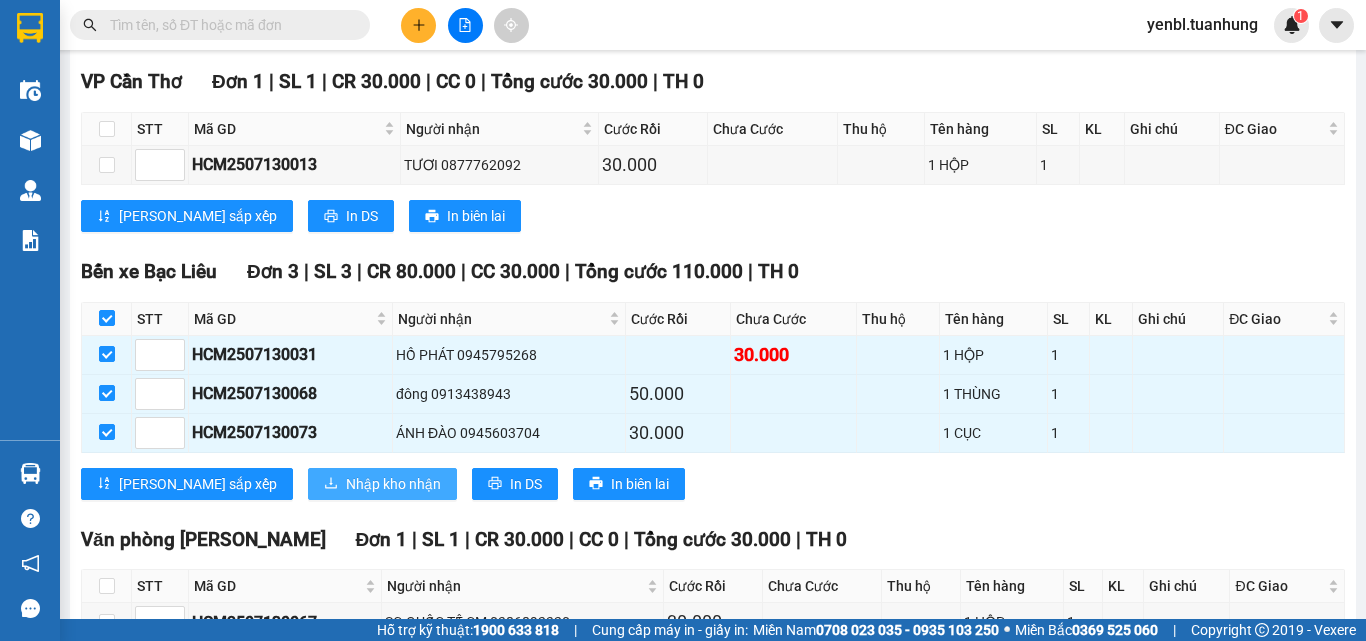 click on "Nhập kho nhận" at bounding box center [393, 484] 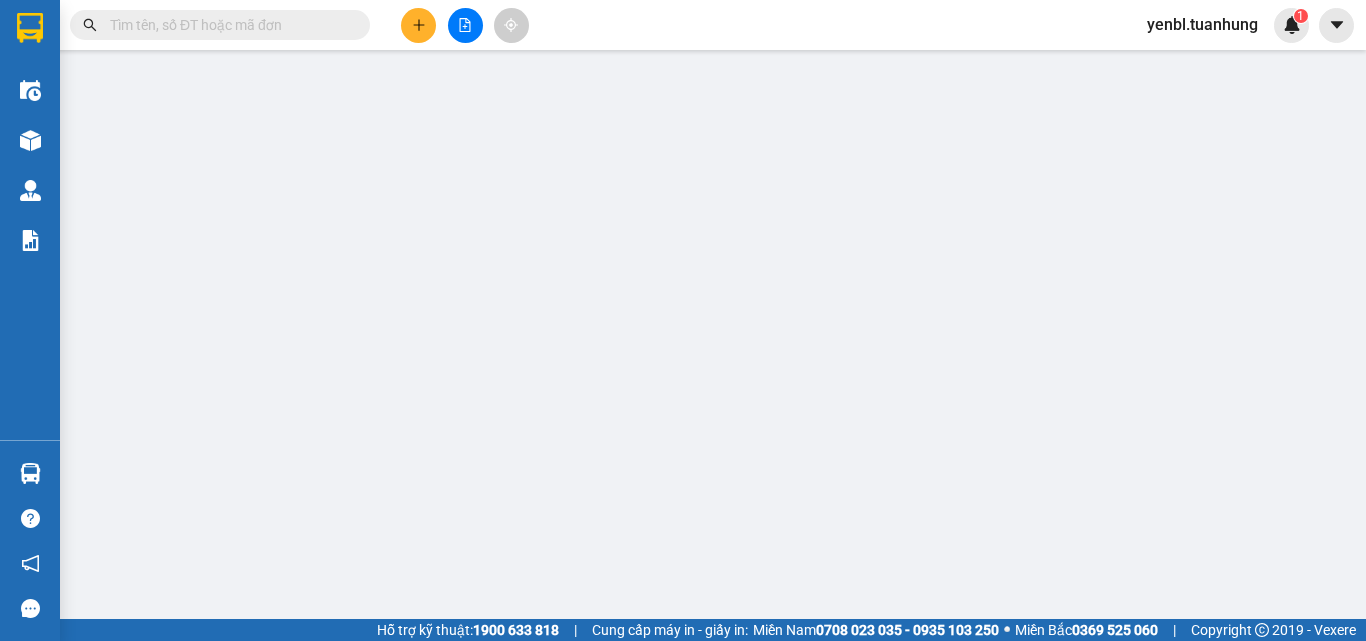 scroll, scrollTop: 0, scrollLeft: 0, axis: both 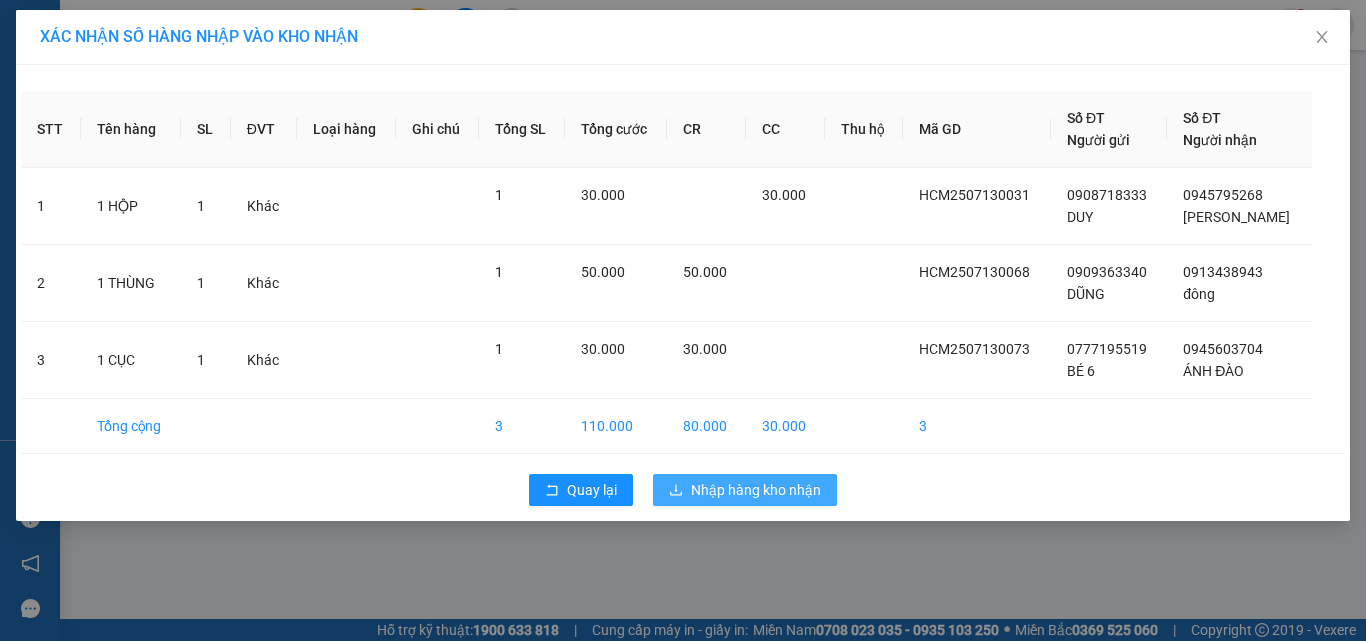 click on "Nhập hàng kho nhận" at bounding box center (756, 490) 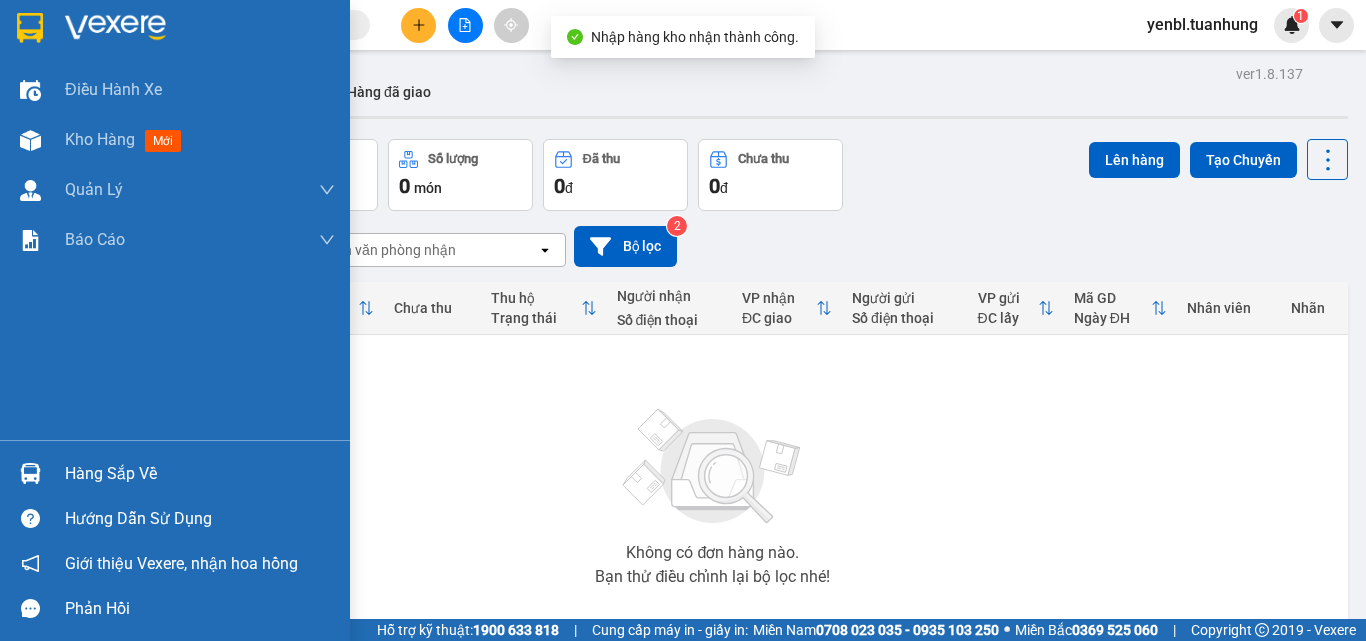 click on "Hàng sắp về" at bounding box center (200, 474) 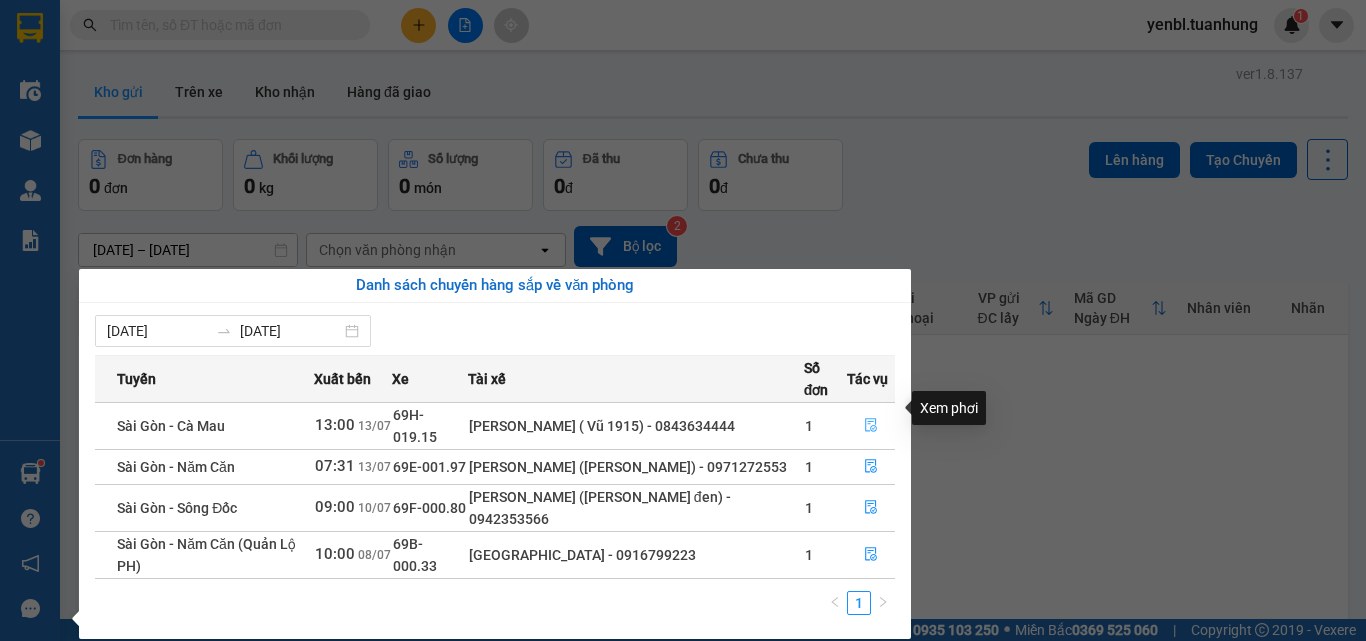 click 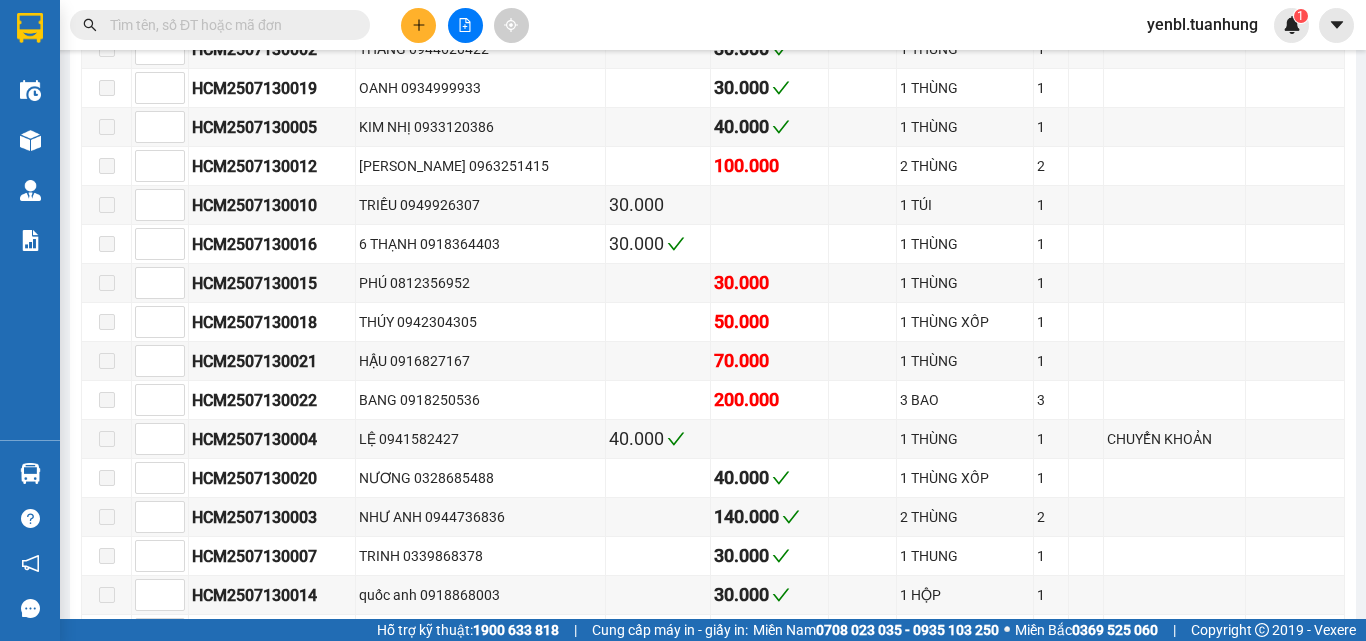 scroll, scrollTop: 889, scrollLeft: 0, axis: vertical 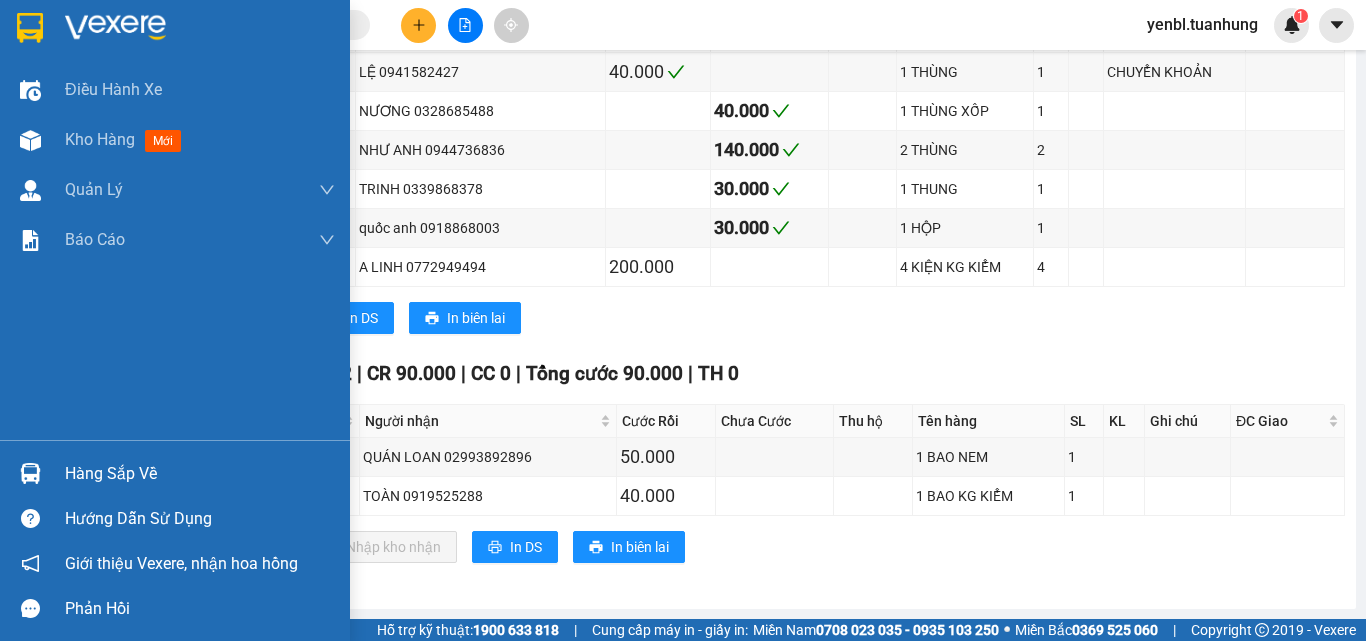 click on "Hàng sắp về" at bounding box center [200, 474] 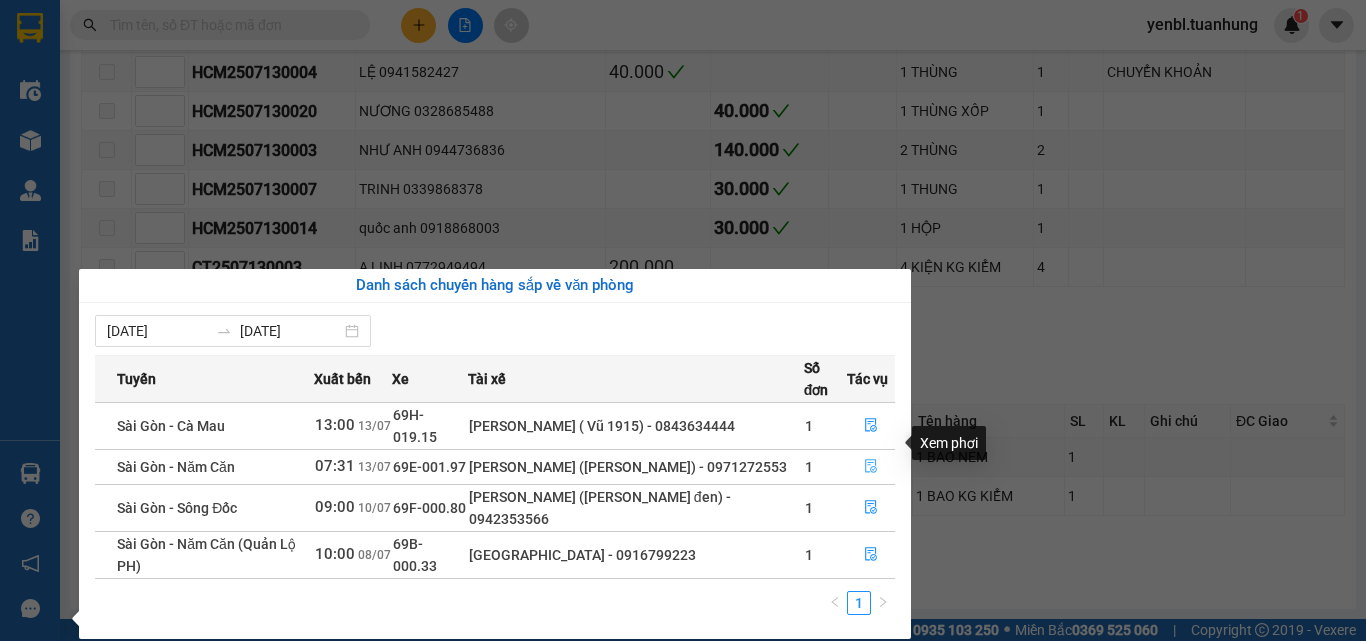 click 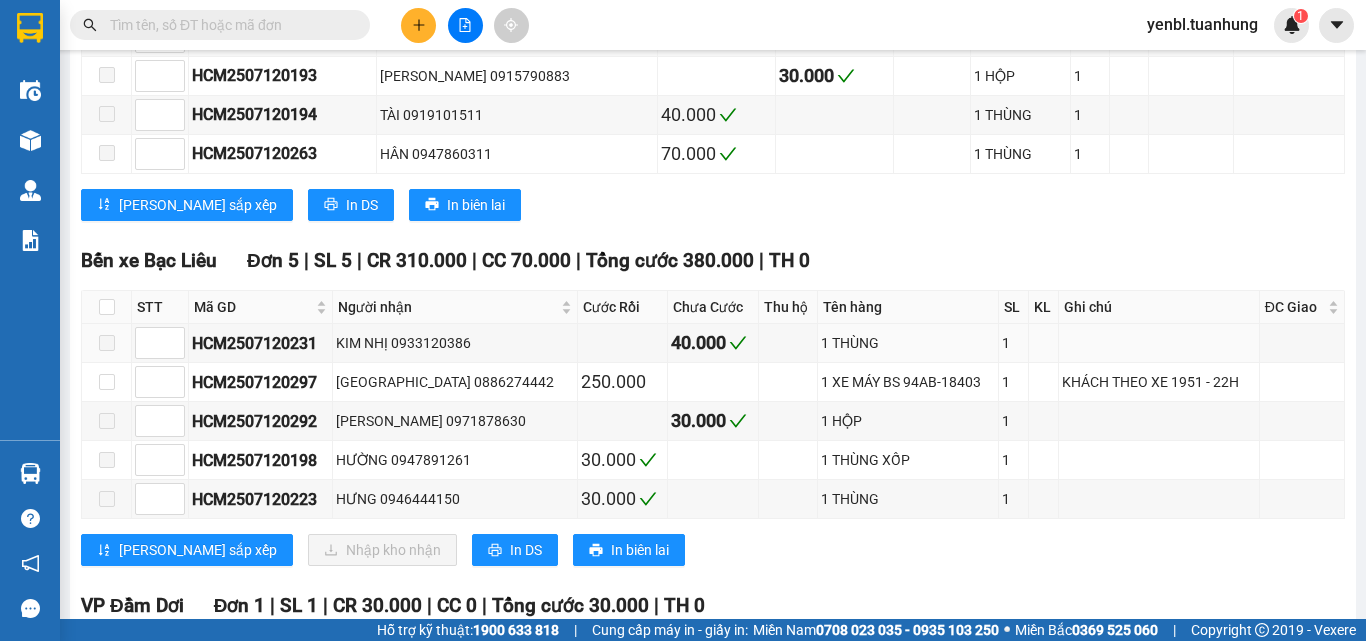 scroll, scrollTop: 5389, scrollLeft: 0, axis: vertical 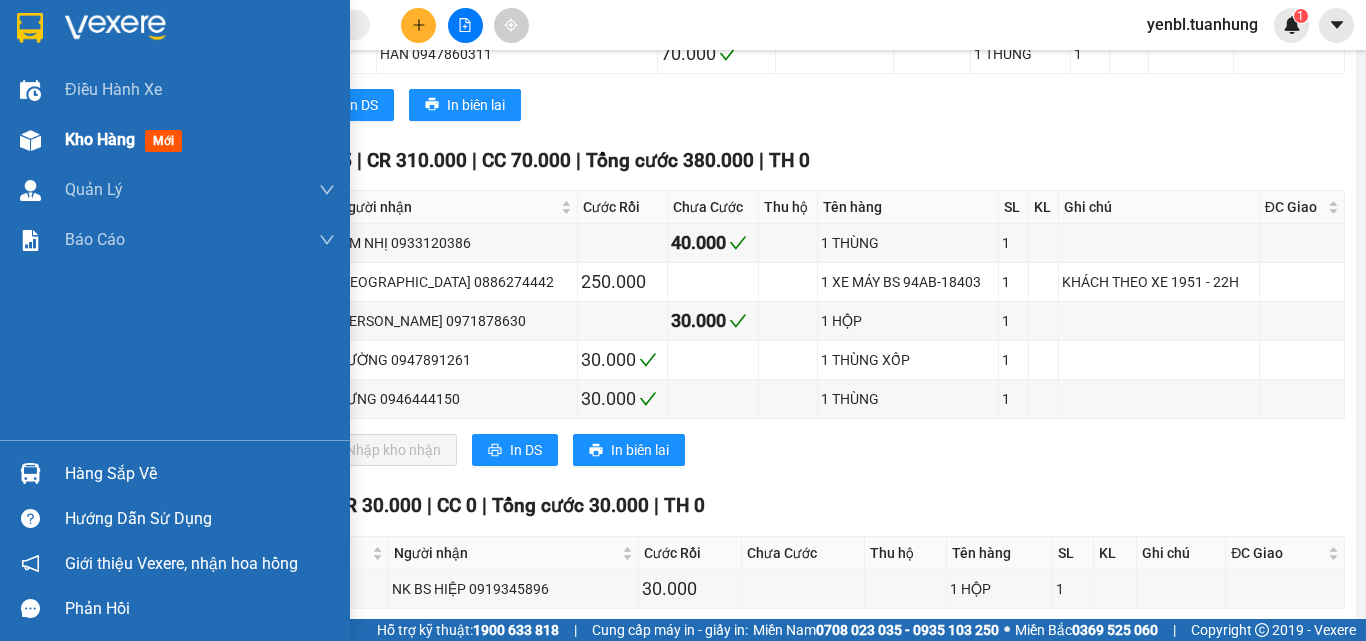 click on "Kho hàng" at bounding box center (100, 139) 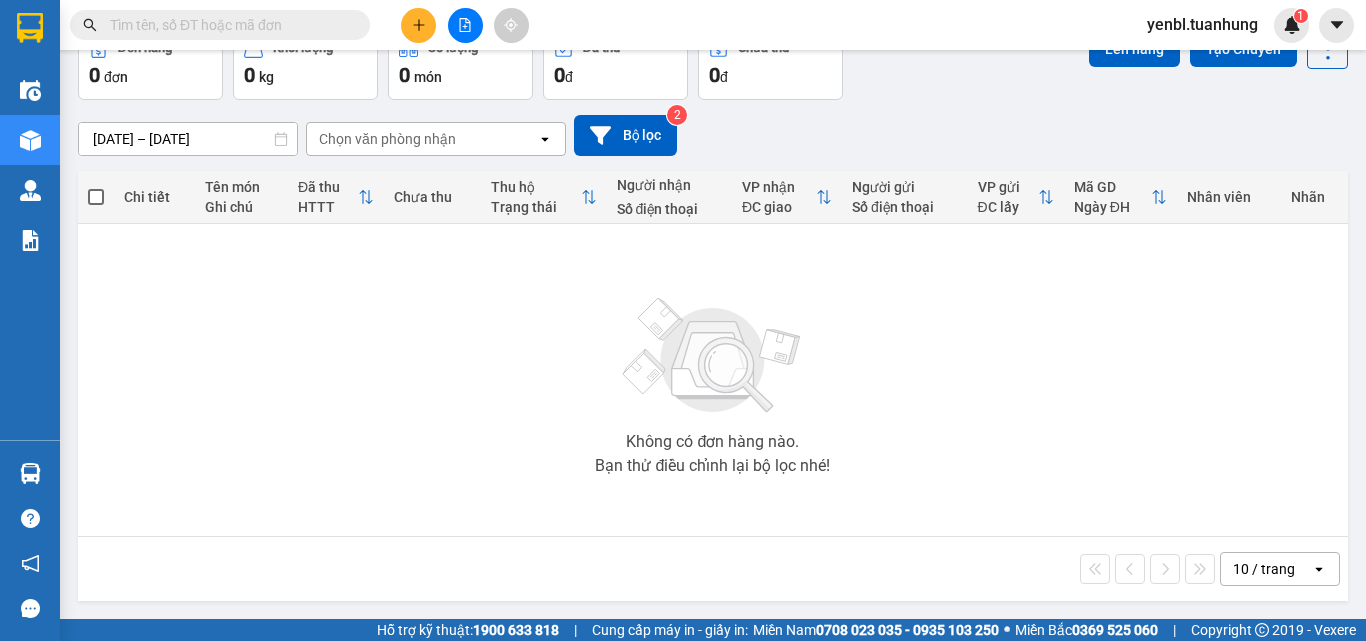 scroll, scrollTop: 0, scrollLeft: 0, axis: both 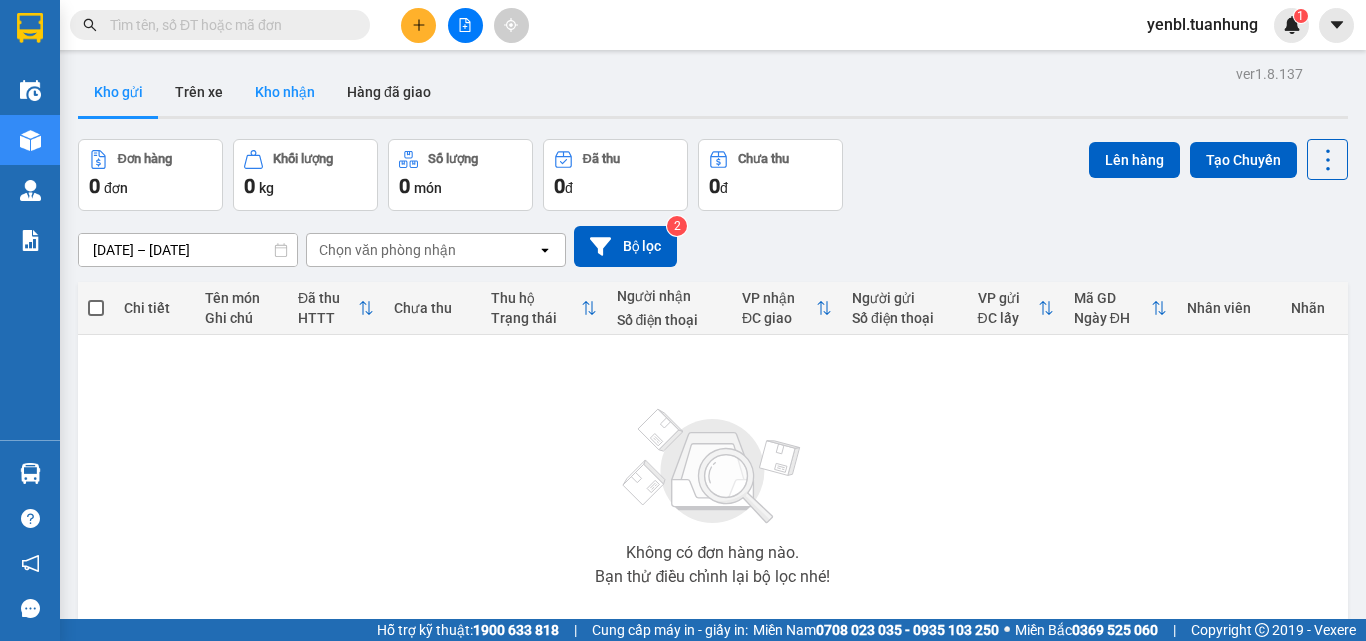 click on "Kho nhận" at bounding box center (285, 92) 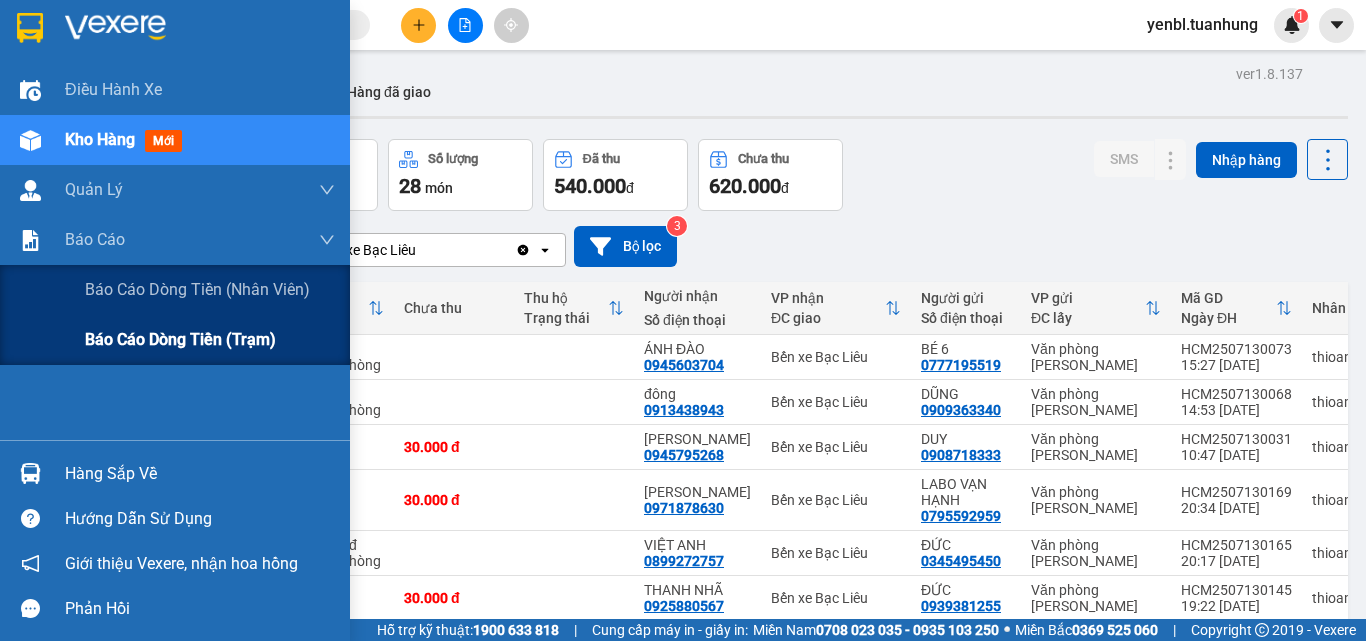 click on "Báo cáo dòng tiền (trạm)" at bounding box center (180, 339) 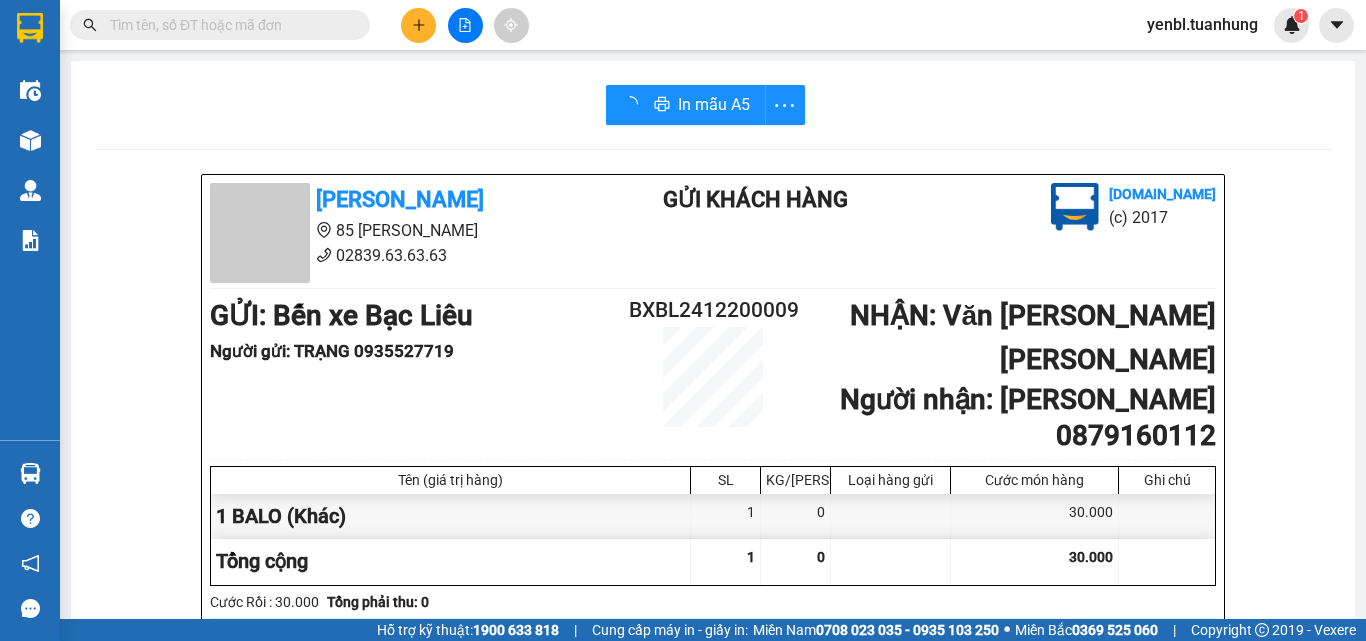 scroll, scrollTop: 0, scrollLeft: 0, axis: both 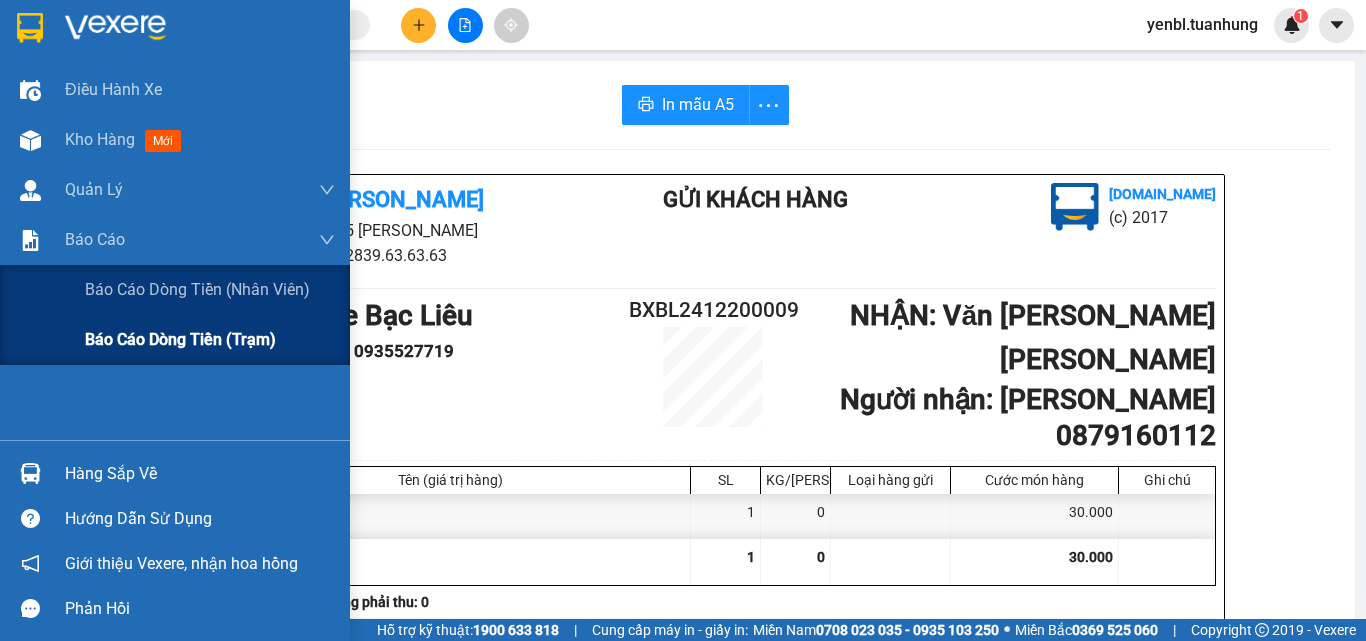 click on "Báo cáo dòng tiền (trạm)" at bounding box center (180, 339) 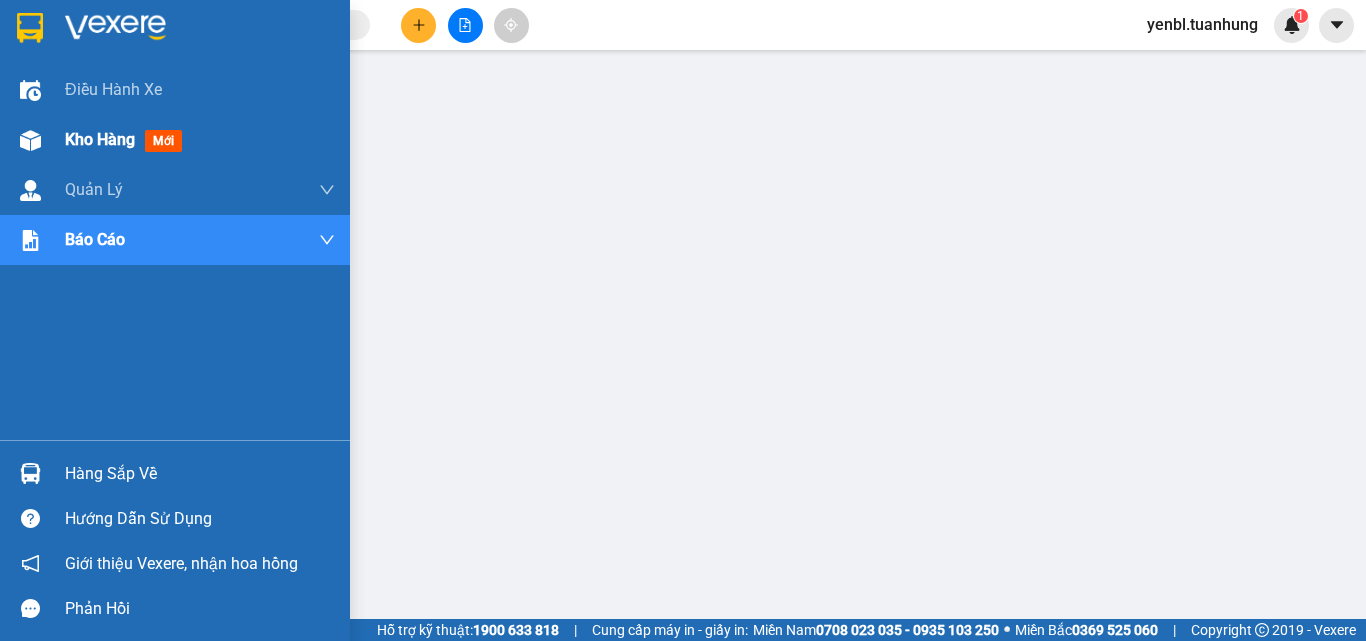 click on "Kho hàng" at bounding box center (100, 139) 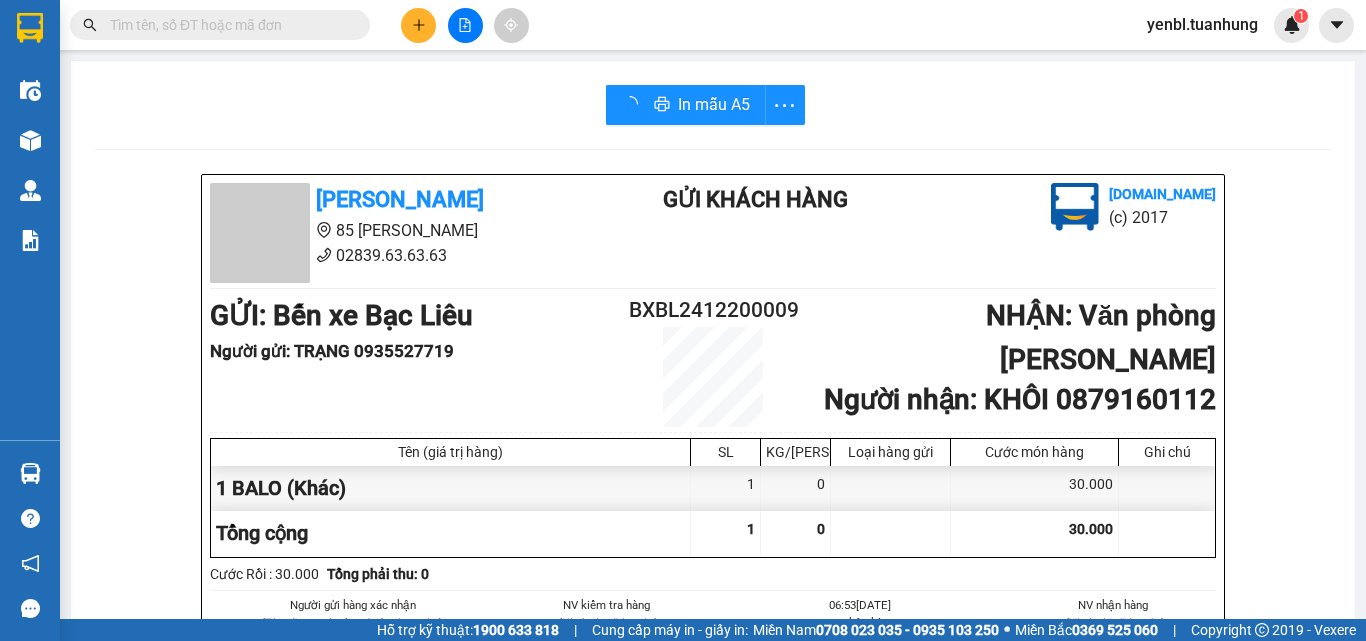 scroll, scrollTop: 0, scrollLeft: 0, axis: both 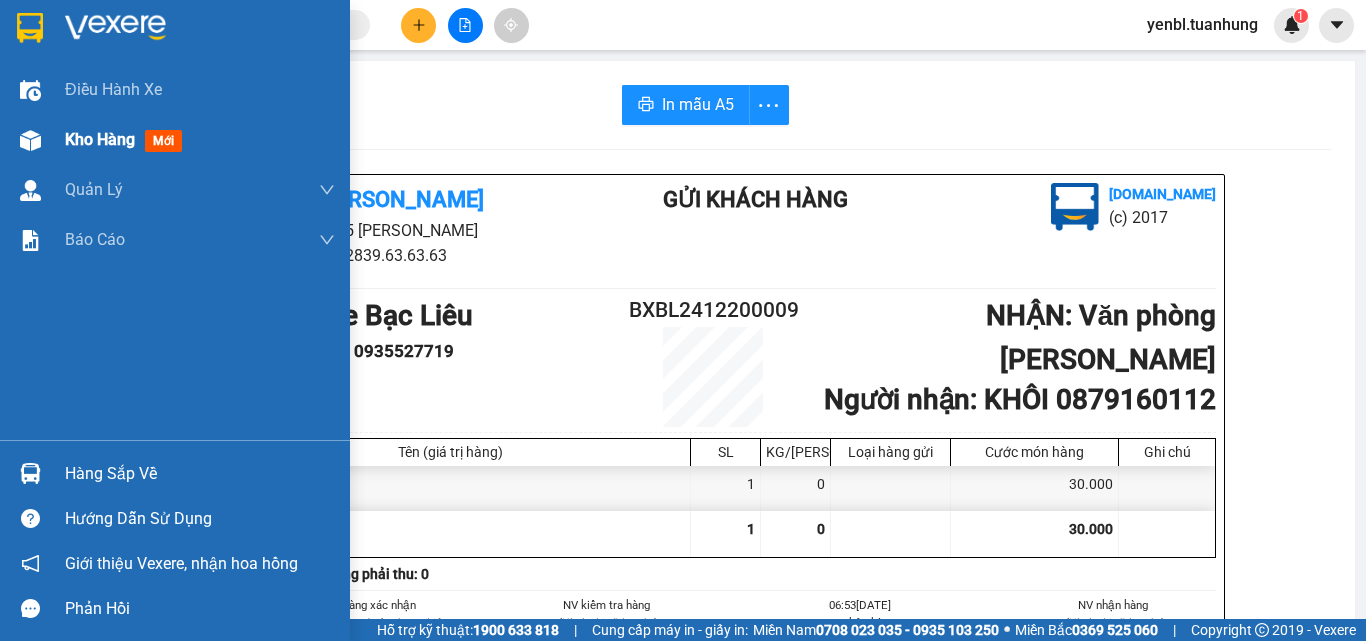 click on "Kho hàng mới" at bounding box center (175, 140) 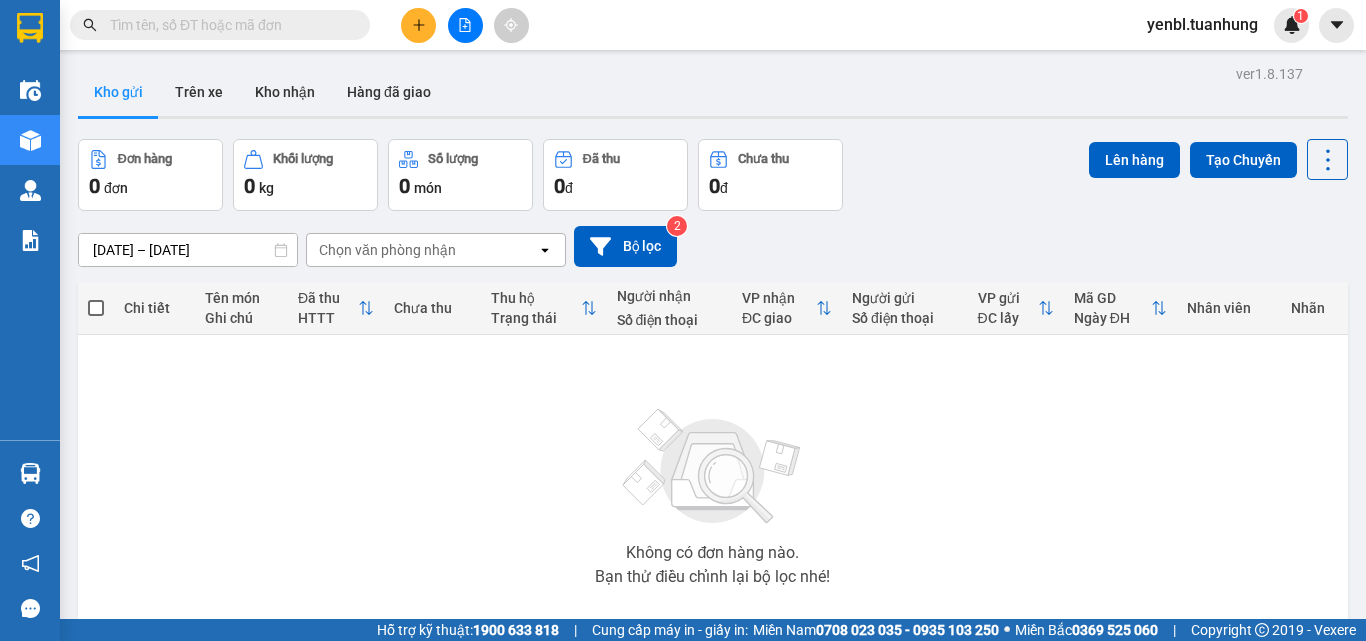 click on "Đơn hàng 0 đơn Khối lượng 0 kg Số lượng 0 món Đã thu 0  đ Chưa thu 0  đ Lên hàng Tạo Chuyến" at bounding box center (713, 175) 